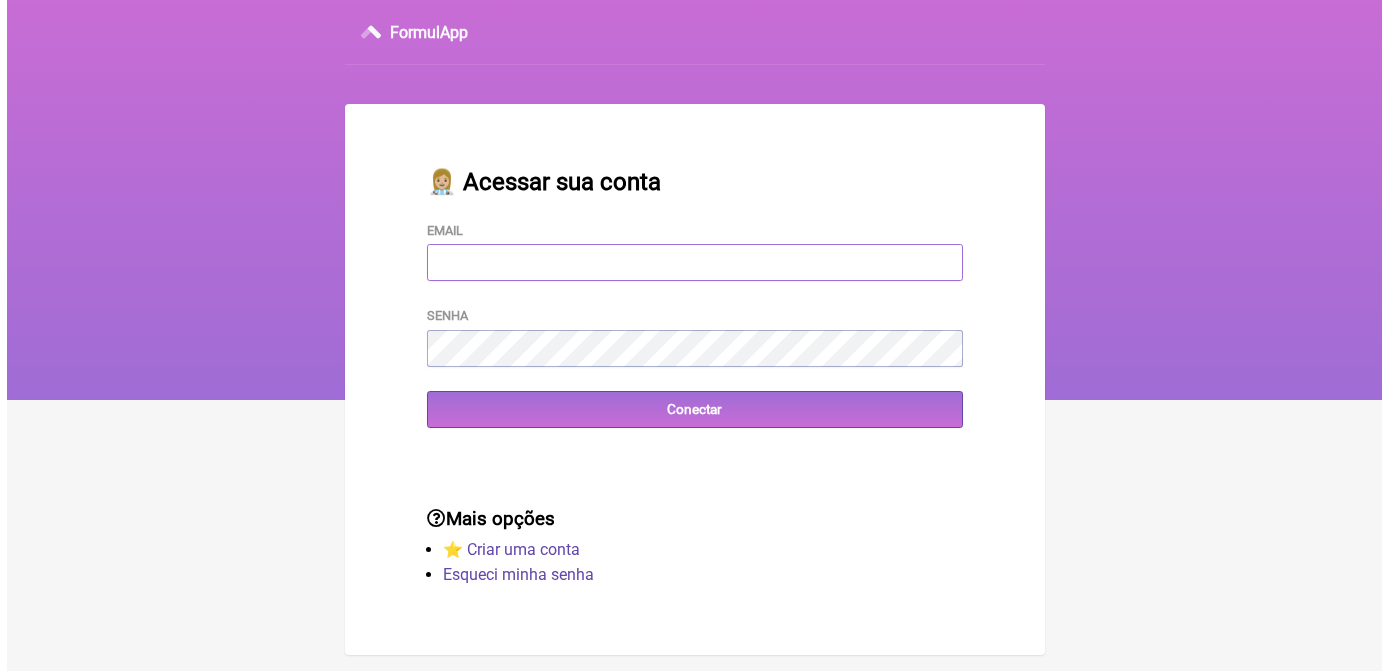 scroll, scrollTop: 0, scrollLeft: 0, axis: both 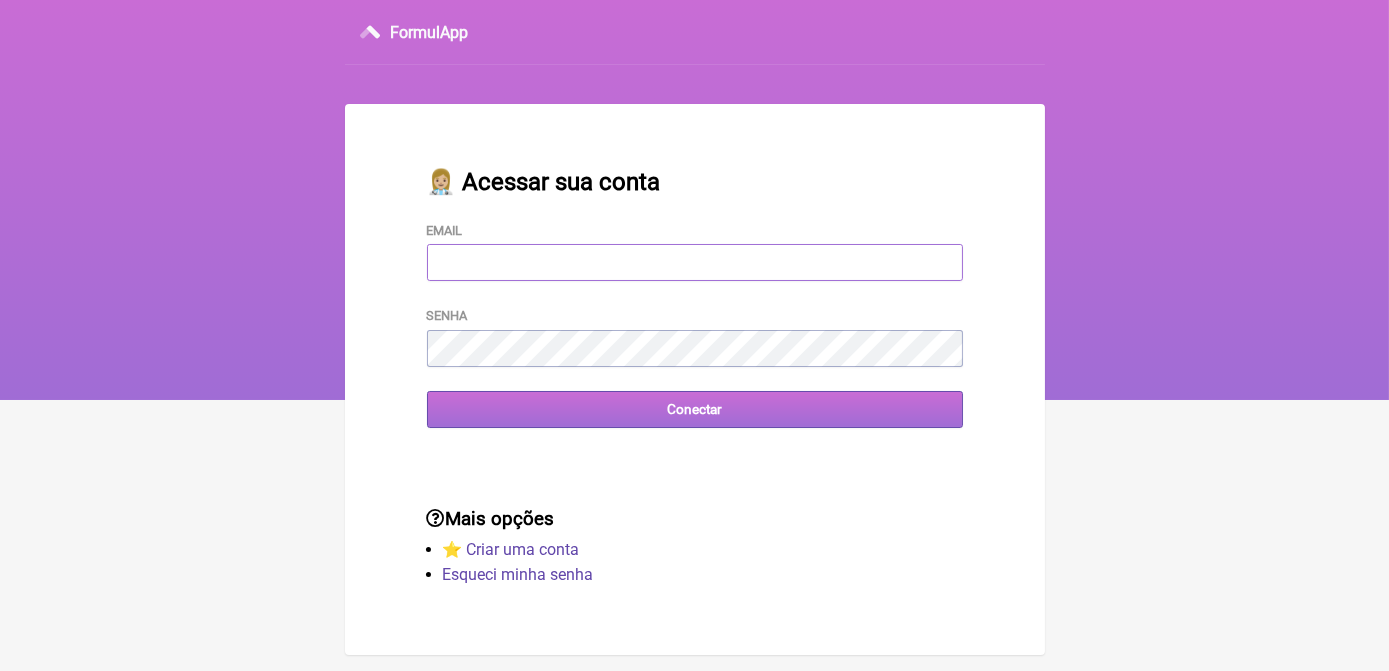 type on "terapiasveronicadias@[EMAIL]" 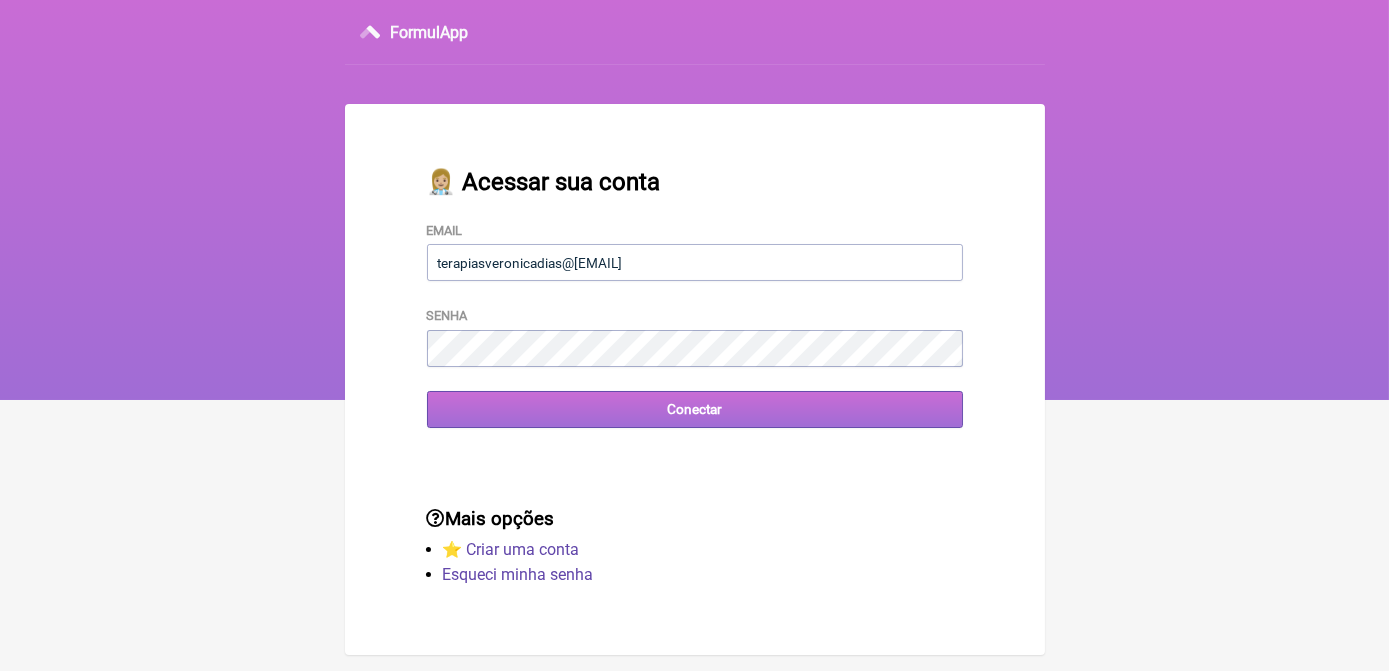 click on "Conectar" at bounding box center (695, 409) 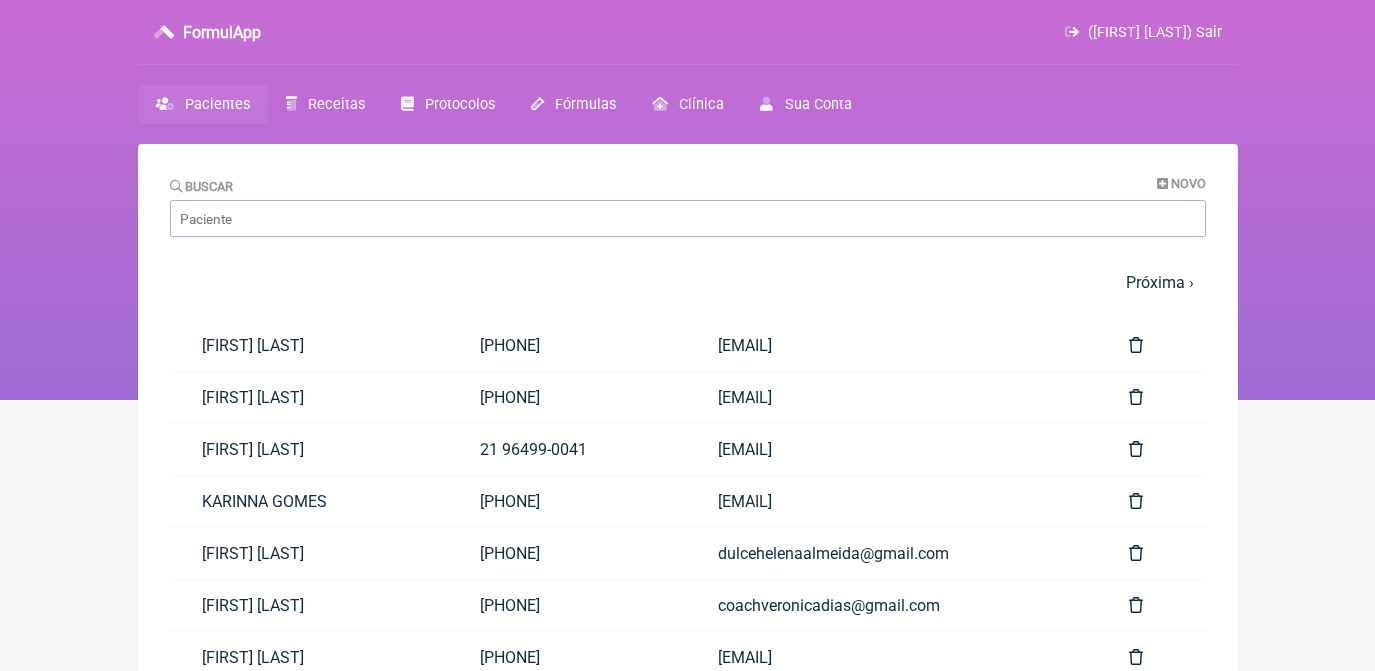 scroll, scrollTop: 0, scrollLeft: 0, axis: both 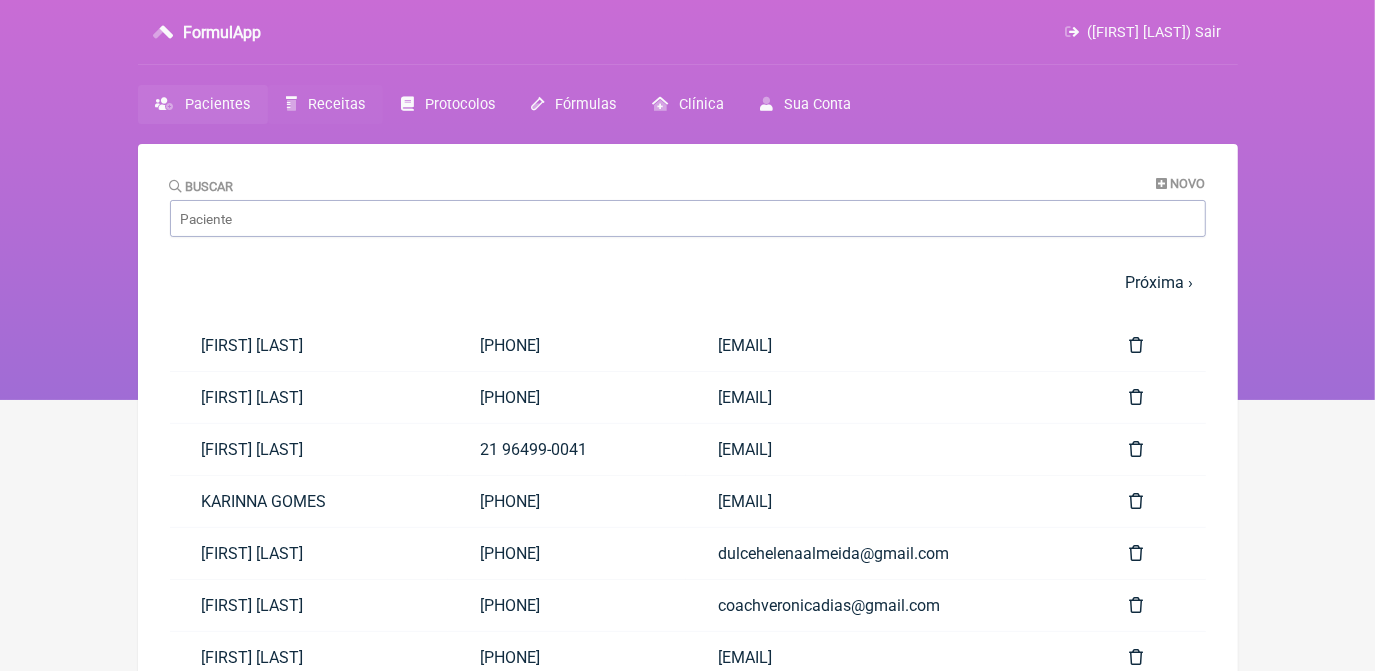 click on "Receitas" at bounding box center (336, 104) 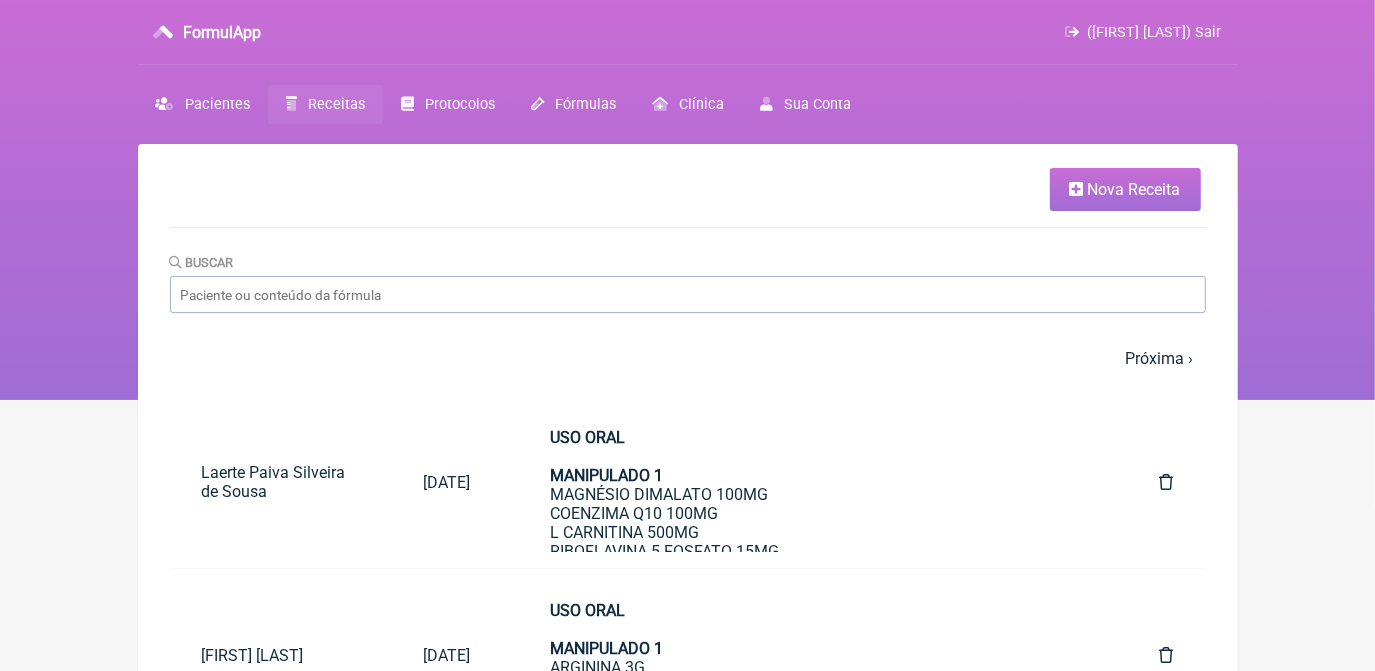 click on "Nova Receita" at bounding box center [1134, 189] 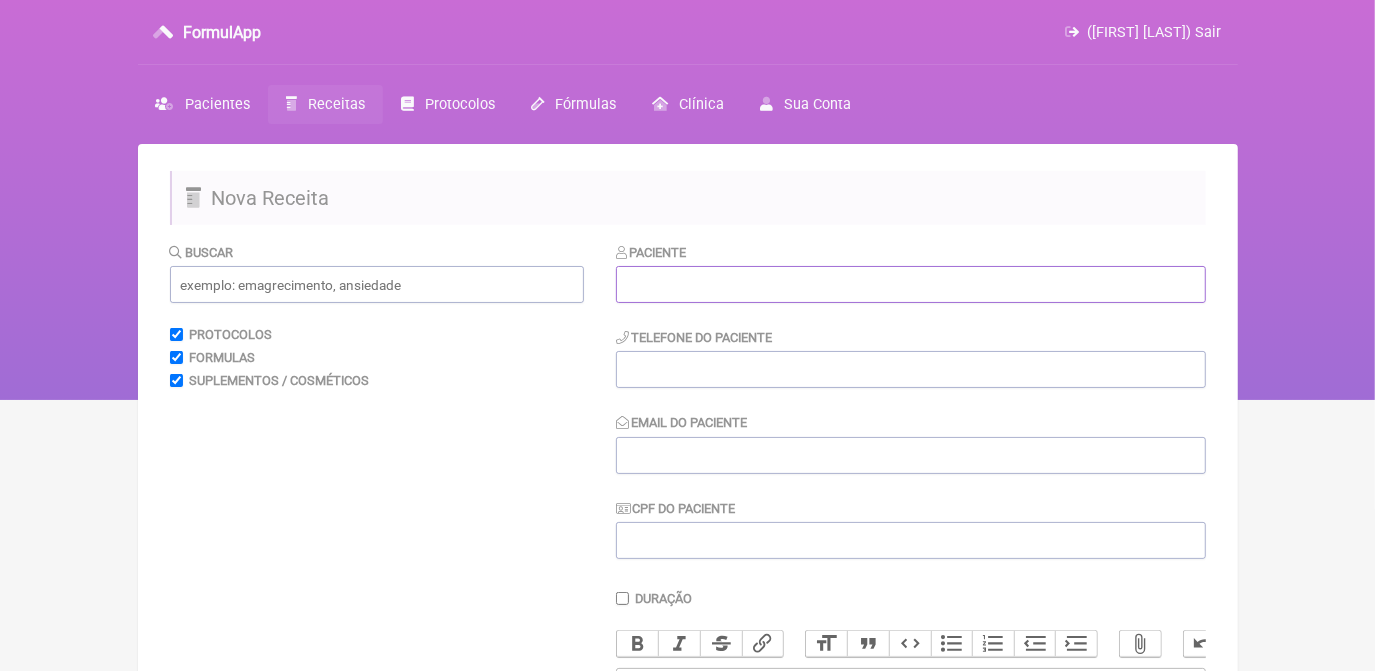 click at bounding box center (911, 284) 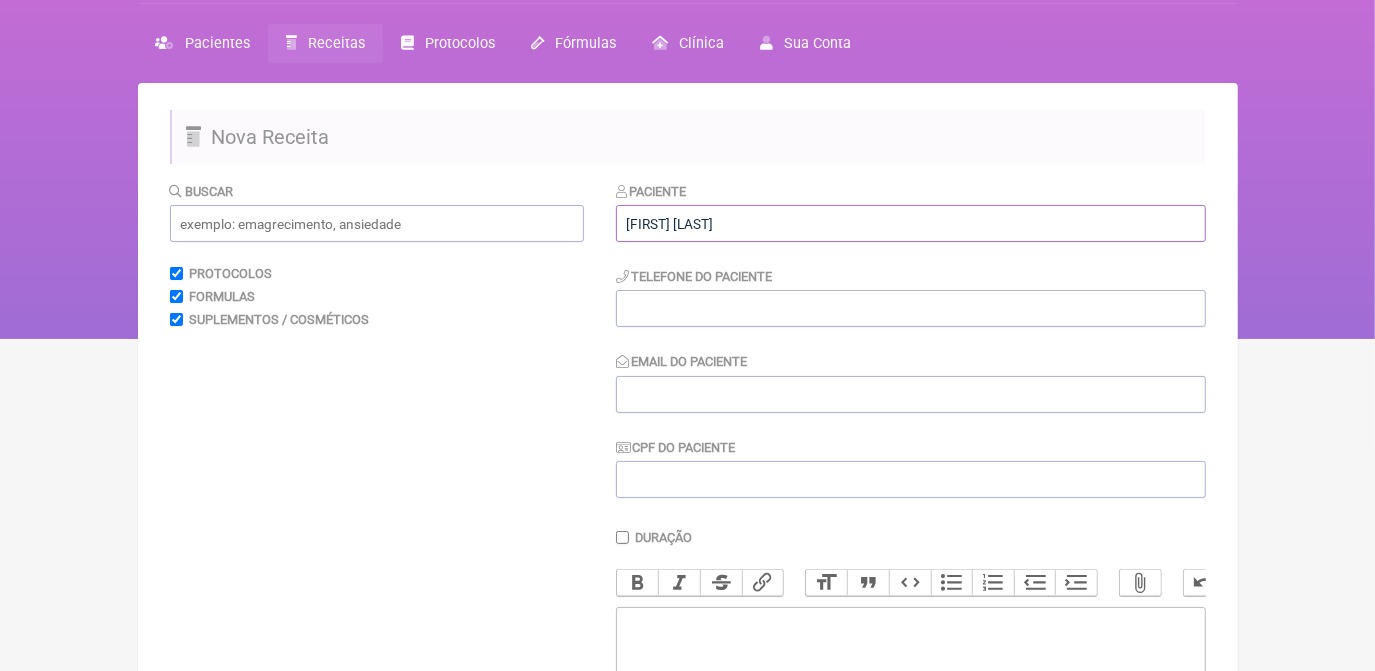 scroll, scrollTop: 90, scrollLeft: 0, axis: vertical 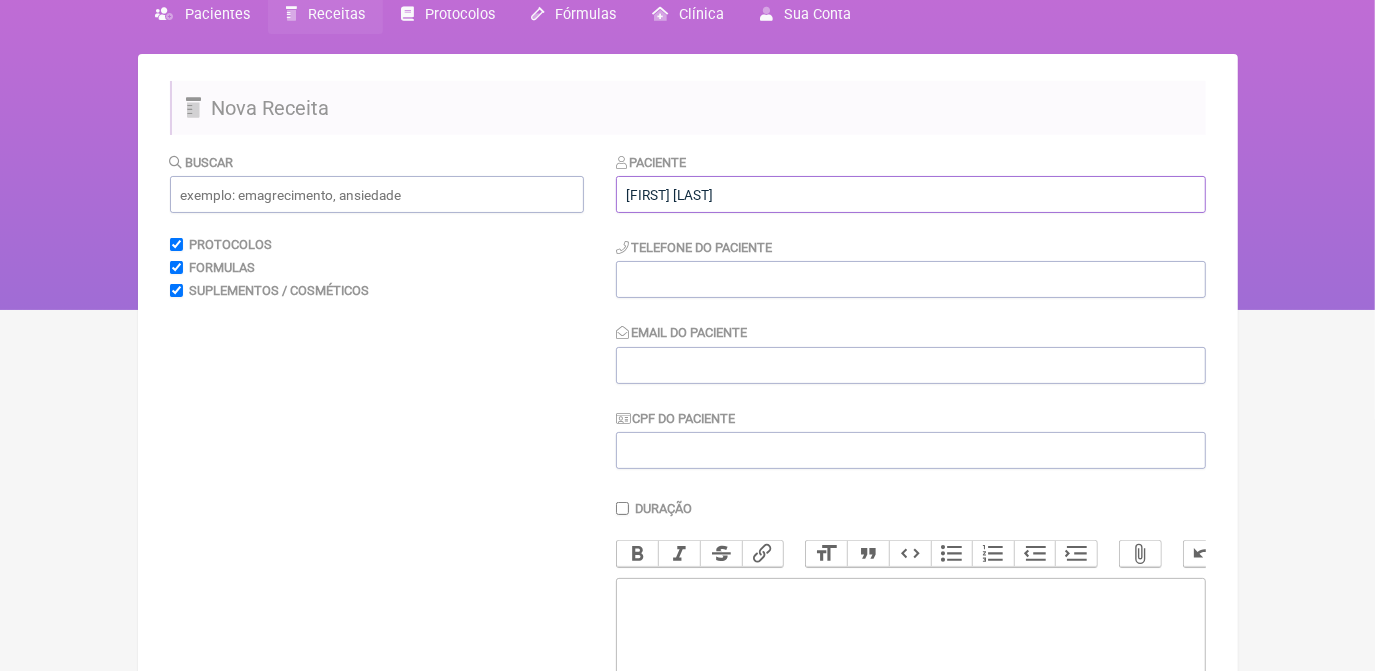 type on "[FIRST] [LAST]" 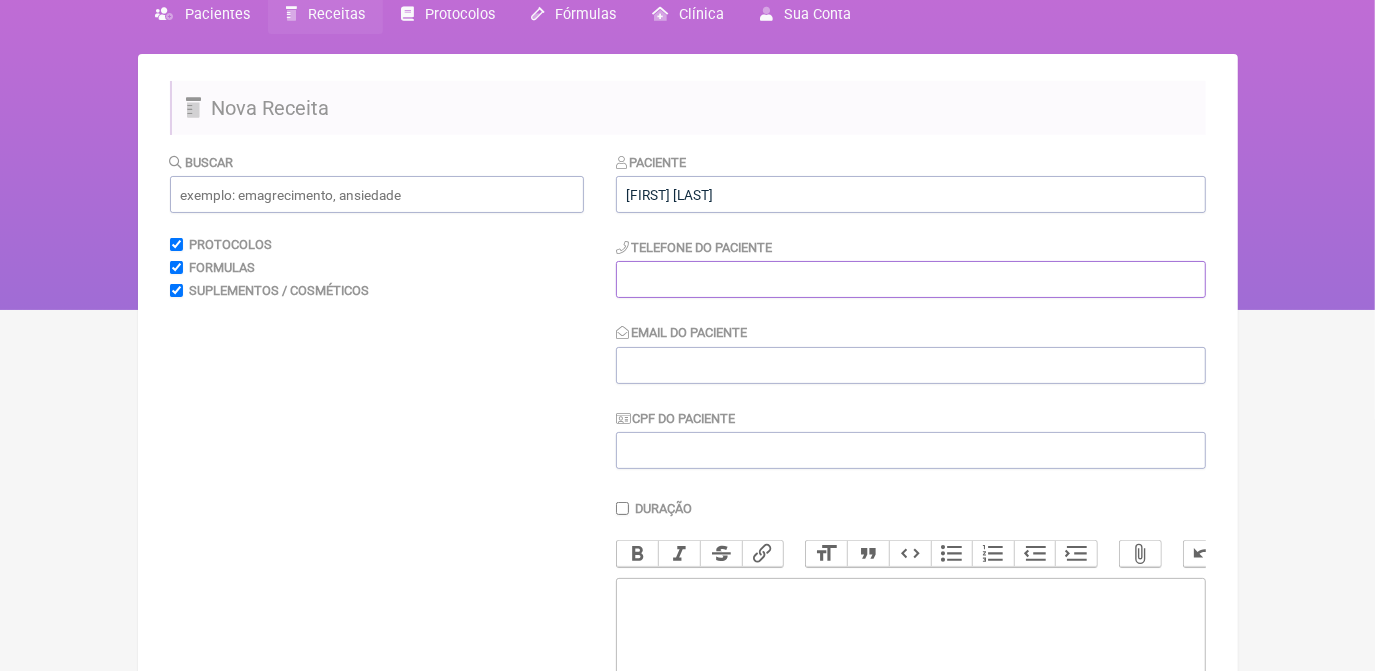 click at bounding box center (911, 279) 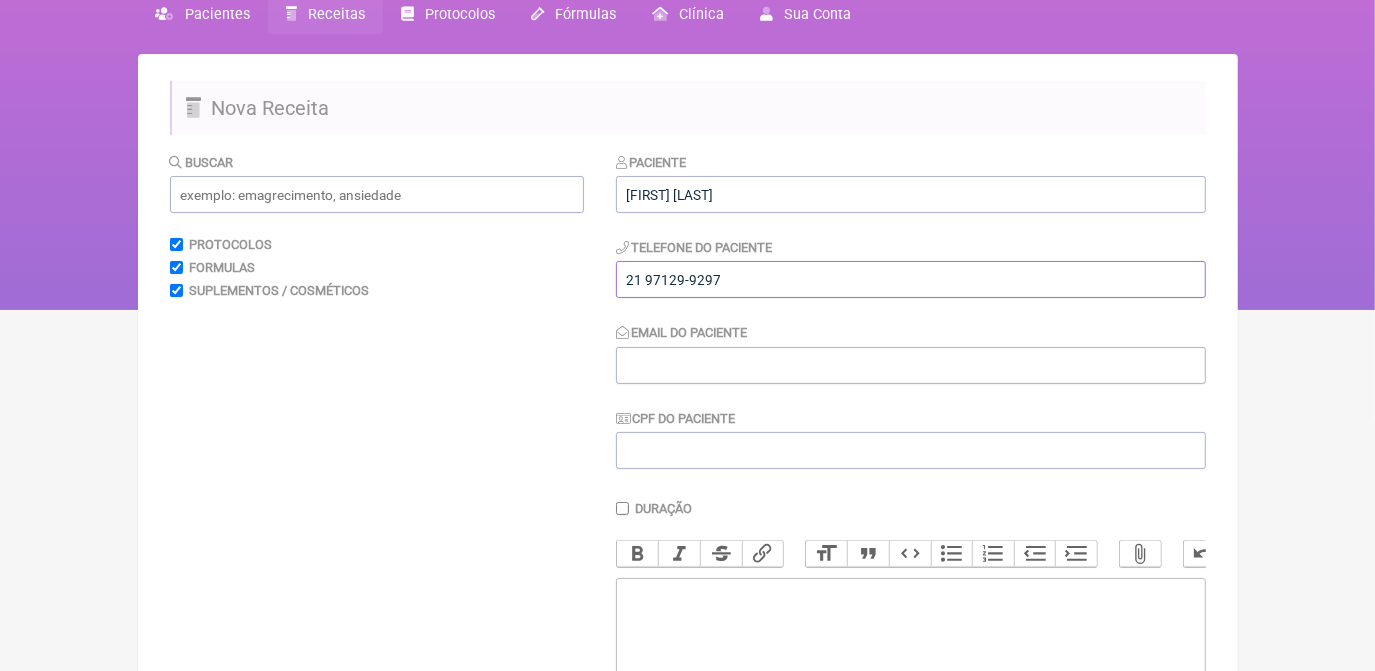 type on "21 97129-9297" 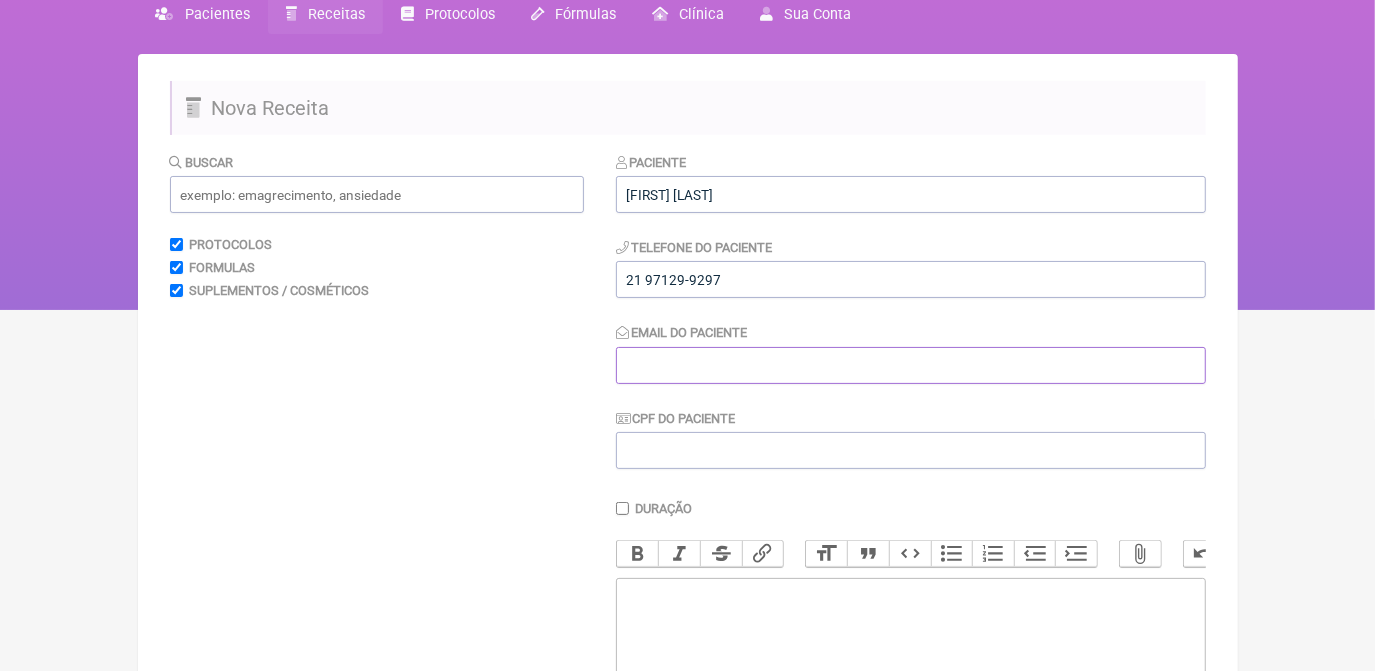 click on "Email do Paciente" at bounding box center [911, 365] 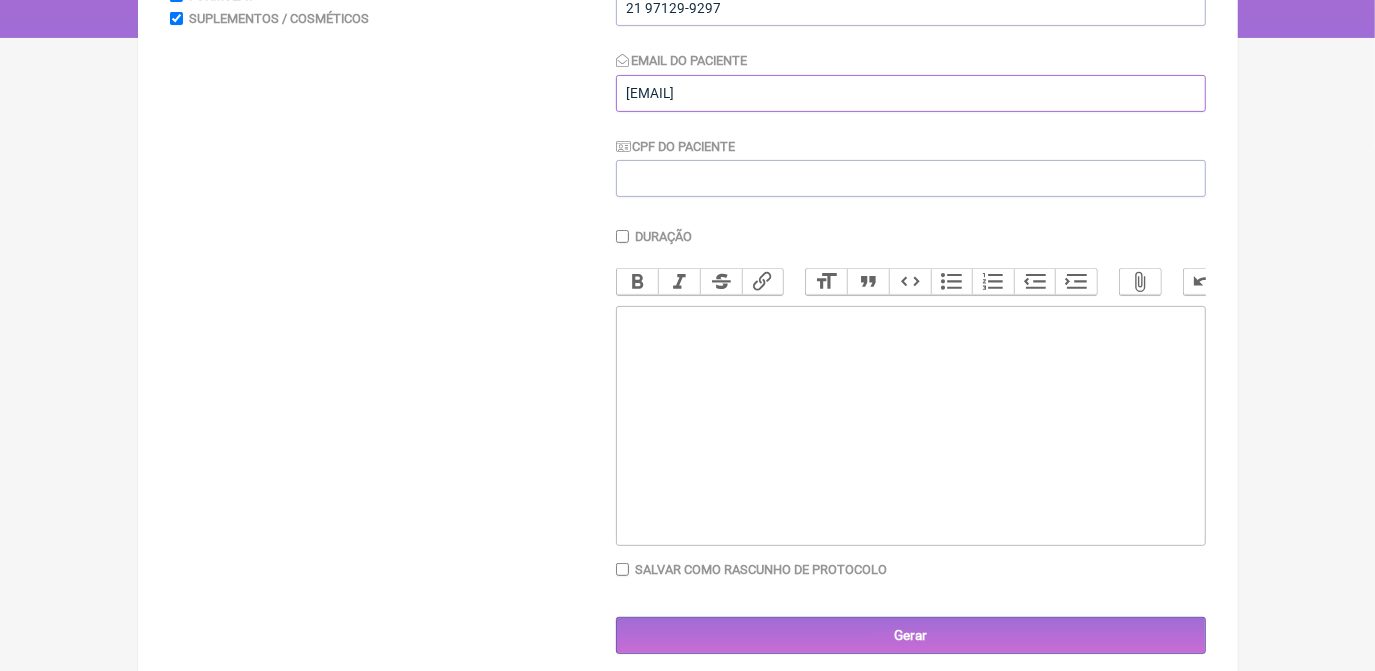 scroll, scrollTop: 392, scrollLeft: 0, axis: vertical 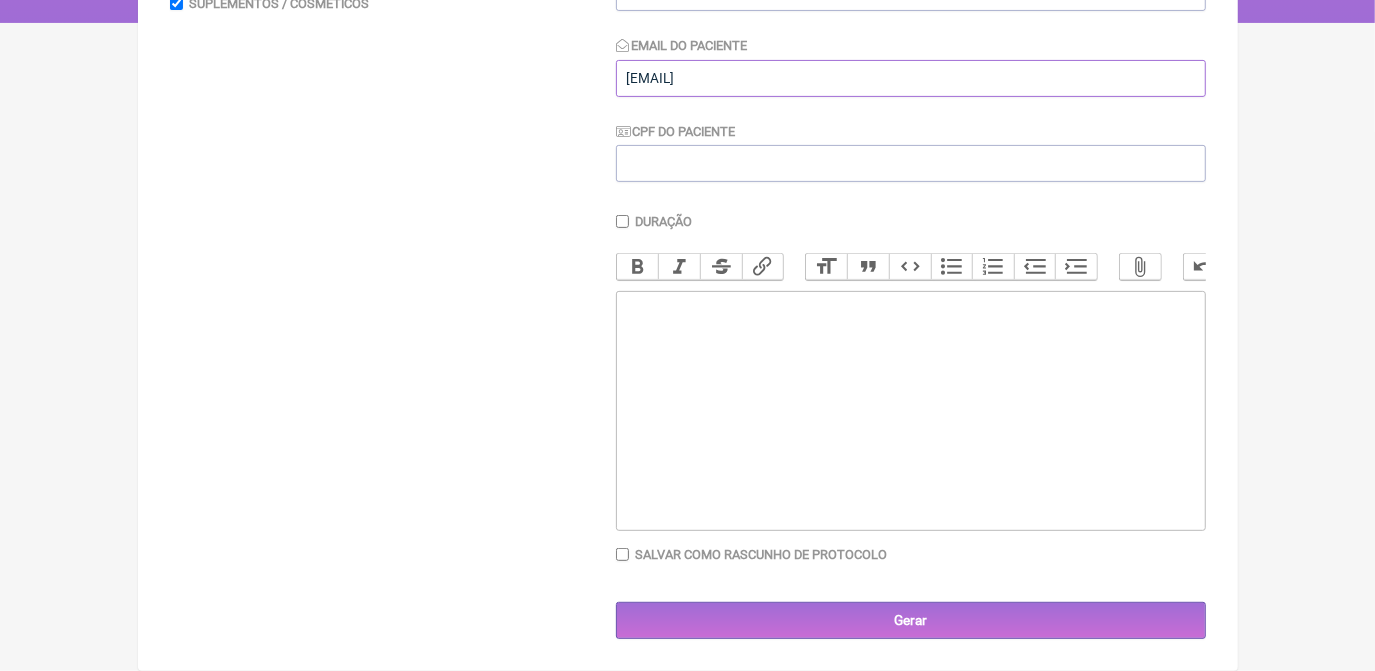 type on "Rebeccacogui@hotmail.com" 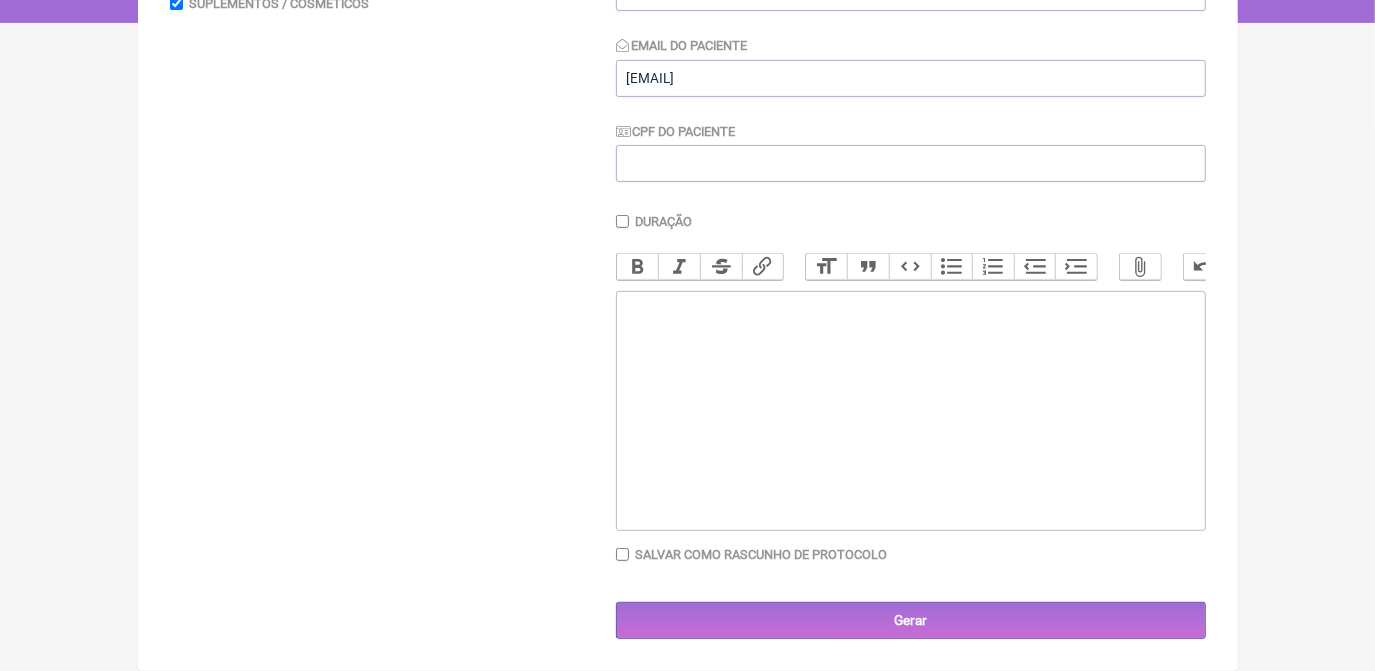 click 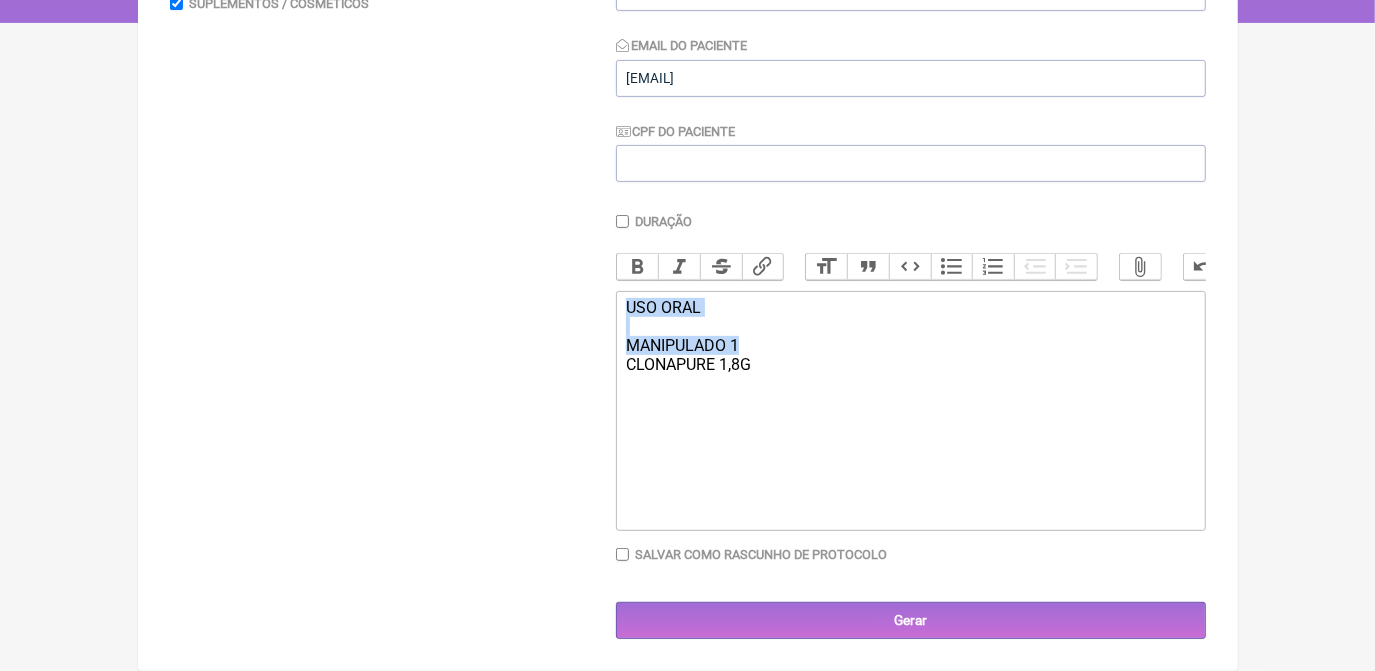 drag, startPoint x: 739, startPoint y: 344, endPoint x: 619, endPoint y: 307, distance: 125.57468 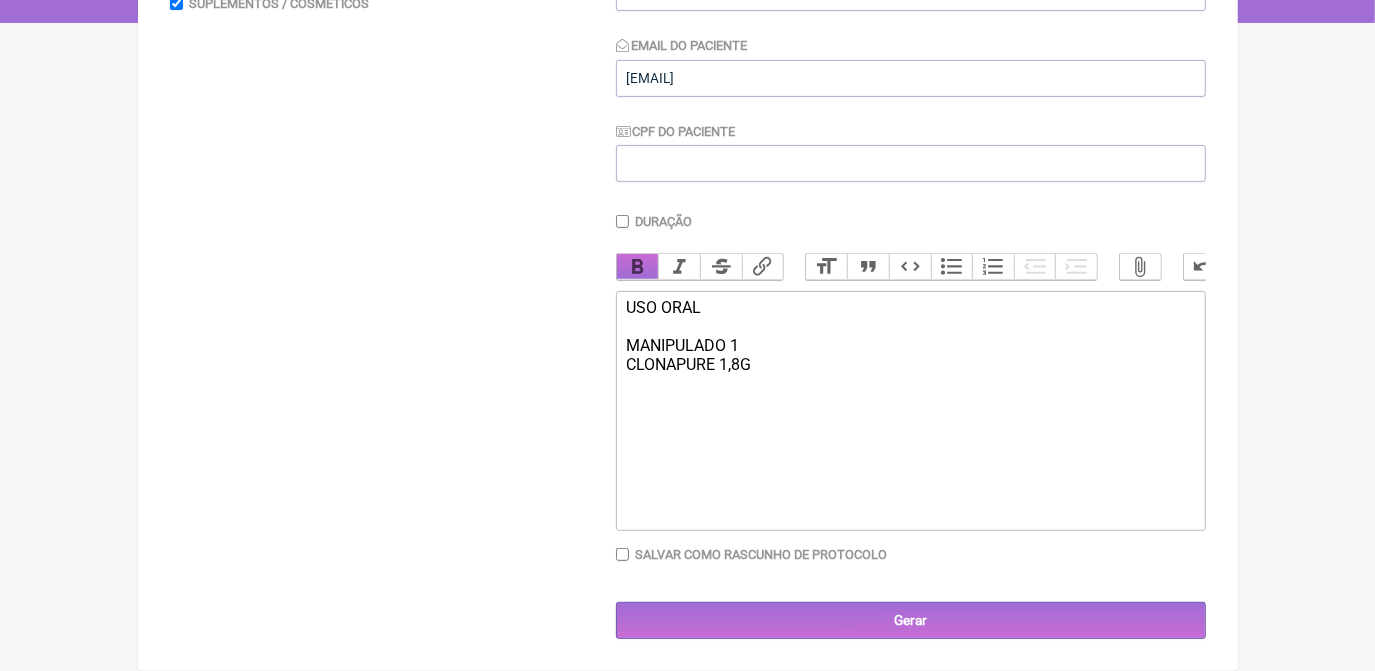 click on "Bold" at bounding box center [638, 267] 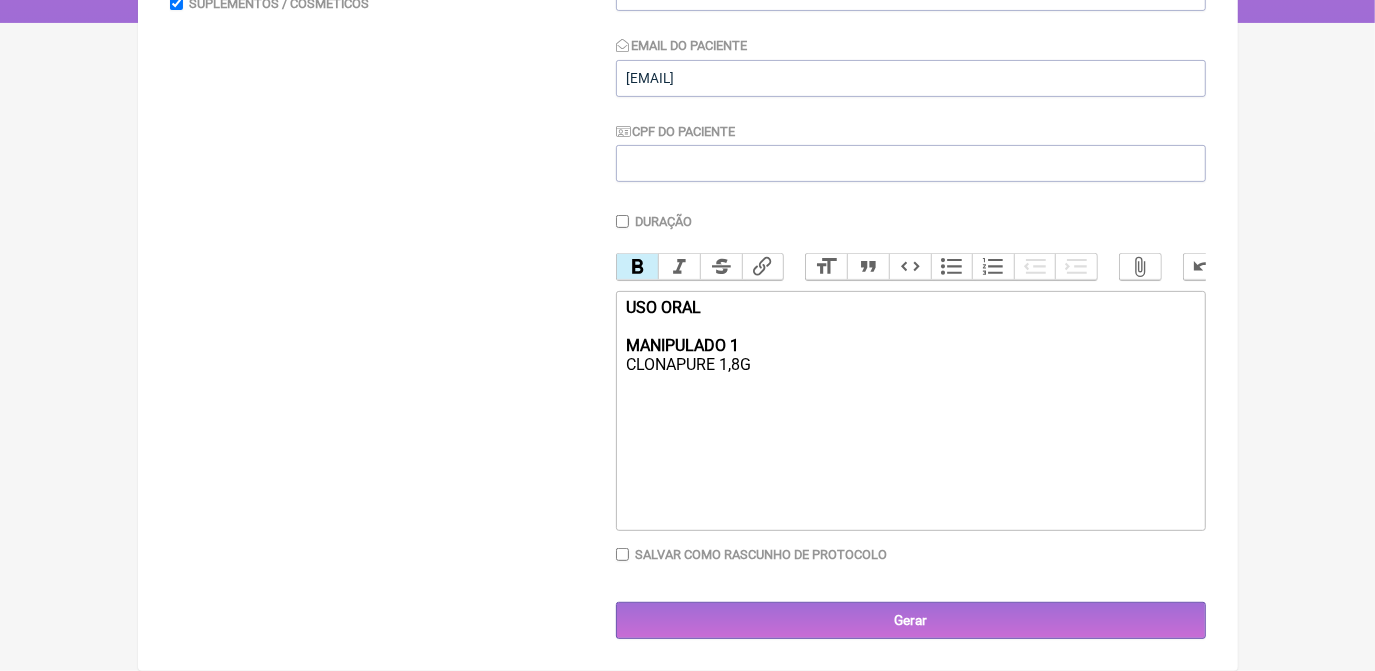 click on "USO ORAL MANIPULADO 1 CLONAPURE 1,8G" 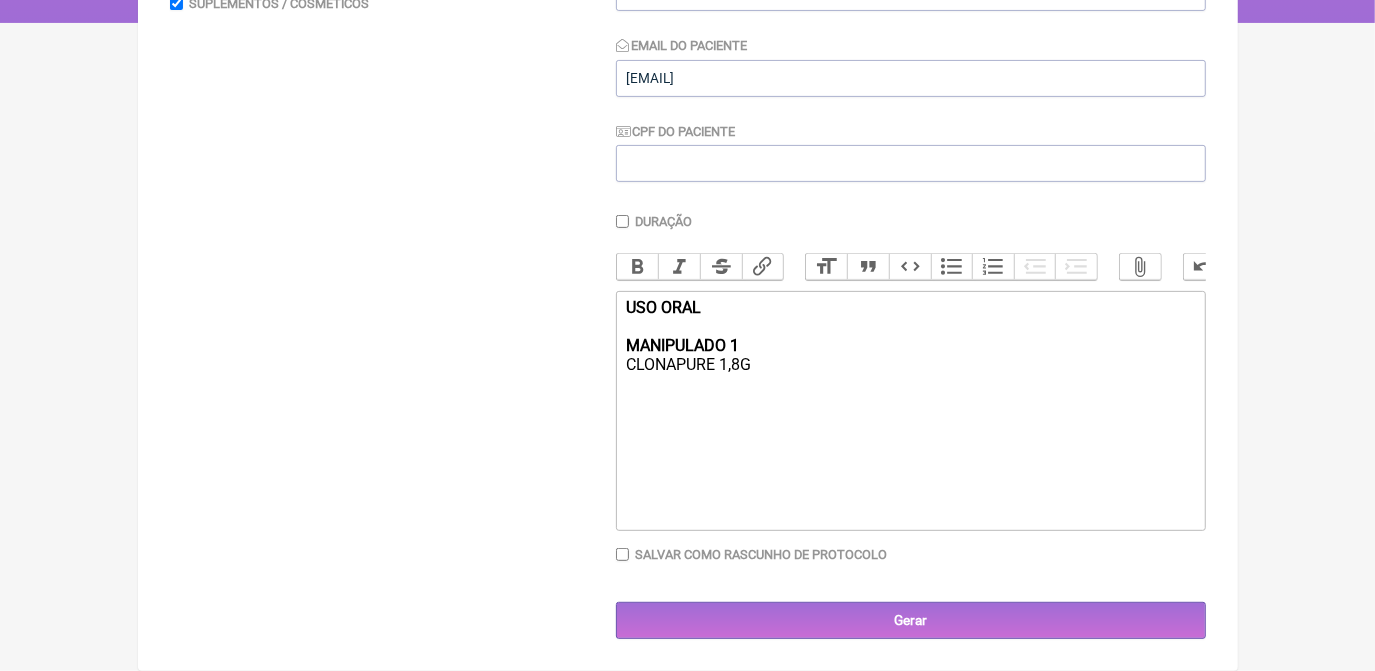 click on "USO ORAL MANIPULADO 1 CLONAPURE 1,8G" 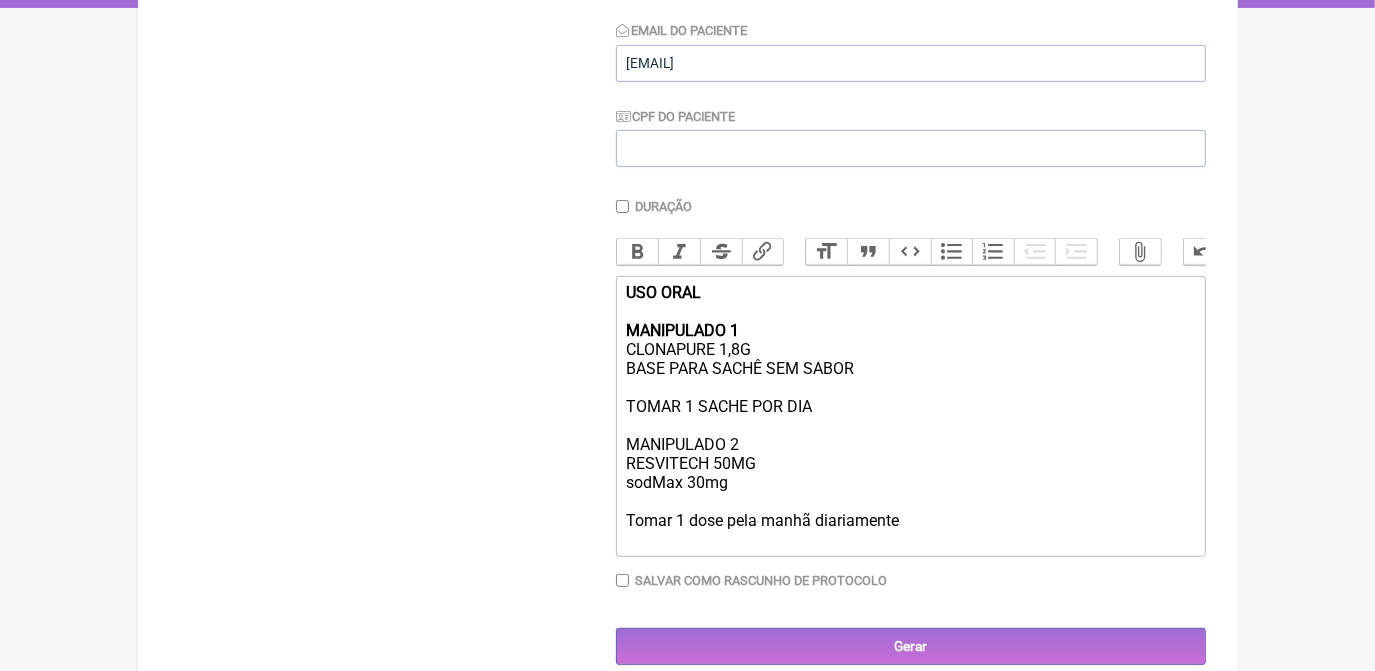 click on "USO ORAL MANIPULADO 1 CLONAPURE 1,8G  BASE PARA SACHÊ SEM SABOR  TOMAR 1 SACHE POR DIA MANIPULADO 2 RESVITECH 50MG sodMax 30mg  Tomar 1 dose pela manhã diariamente" 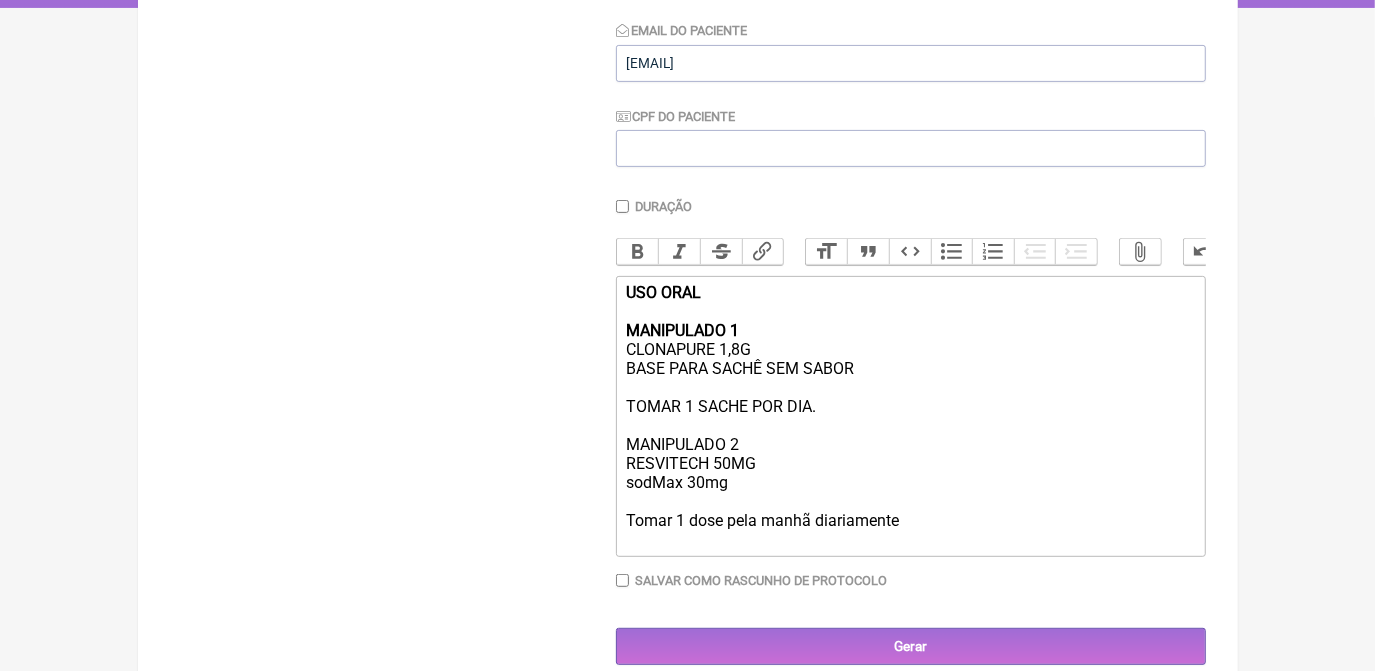 type on "<div><strong>USO ORAL<br><br>MANIPULADO 1</strong><br>CLONAPURE 1,8G&nbsp;<br>BASE PARA SACHÊ SEM SABOR&nbsp;<br><br>TOMAR 1 SACHE POR DIA.&nbsp;<br><br>MANIPULADO 2<br>RESVITECH 50MG<br>sodMax 30mg&nbsp;<br><br>Tomar 1 dose pela manhã diariamente&nbsp;<br><br></div>" 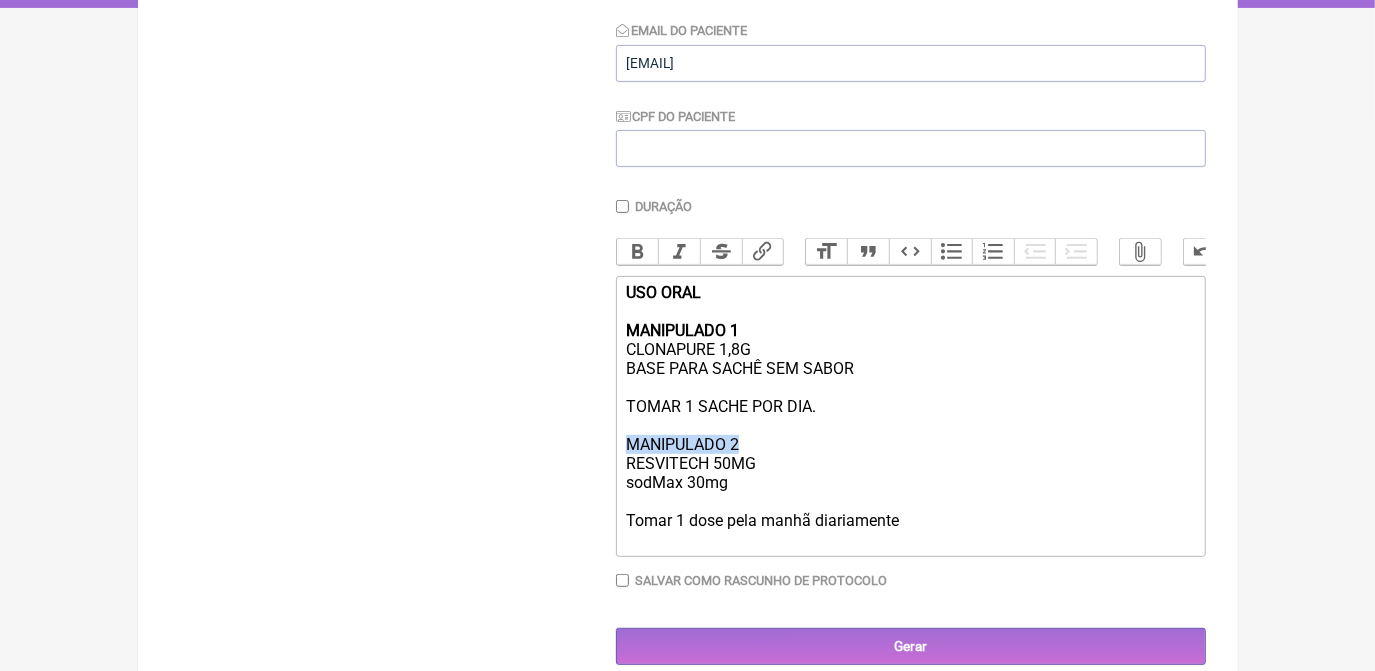 drag, startPoint x: 628, startPoint y: 463, endPoint x: 746, endPoint y: 462, distance: 118.004234 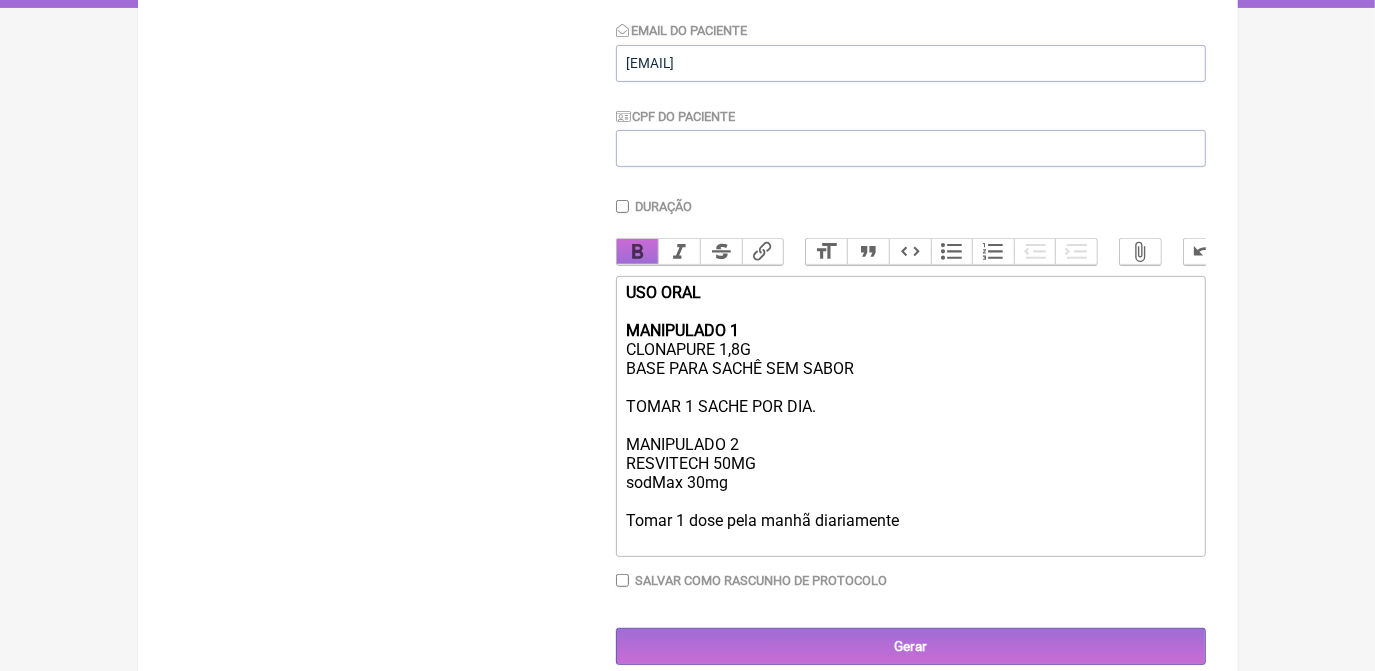 click on "Bold" at bounding box center (638, 252) 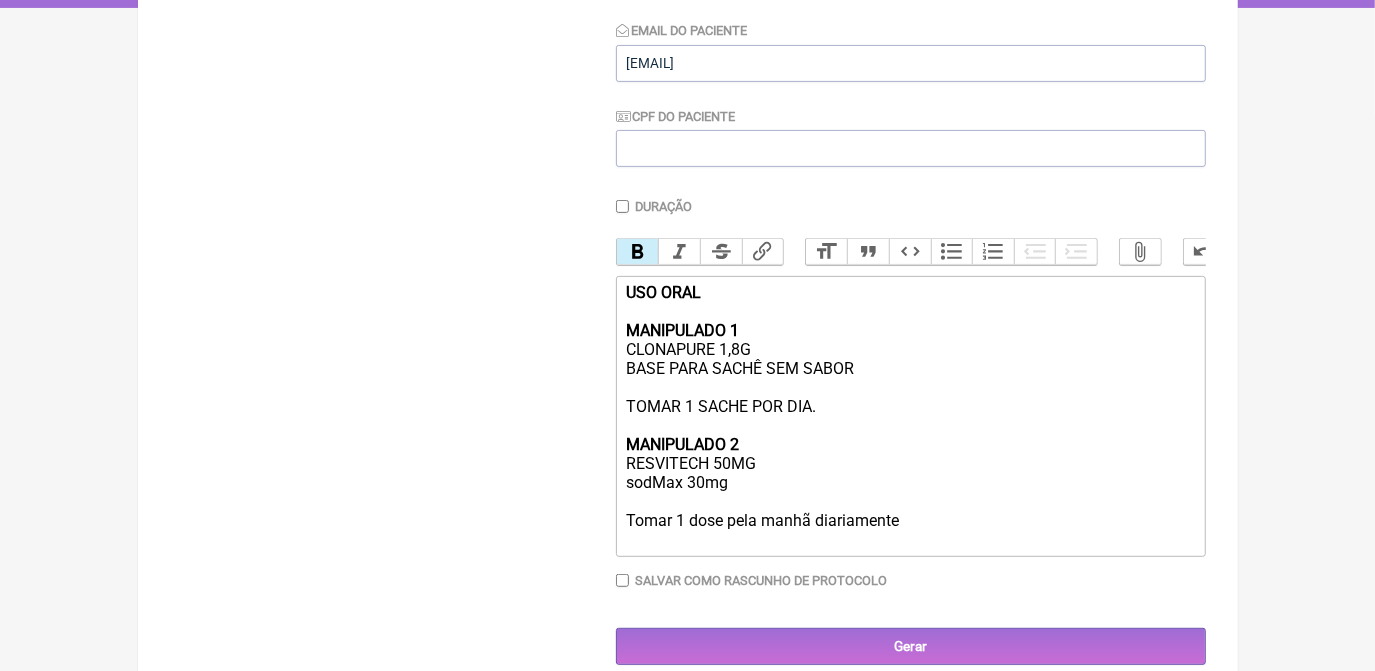 click on "USO ORAL MANIPULADO 1 CLONAPURE 1,8G  BASE PARA SACHÊ SEM SABOR  TOMAR 1 SACHE POR DIA.  MANIPULADO 2 RESVITECH 50MG sodMax 30mg  Tomar 1 dose pela manhã diariamente" 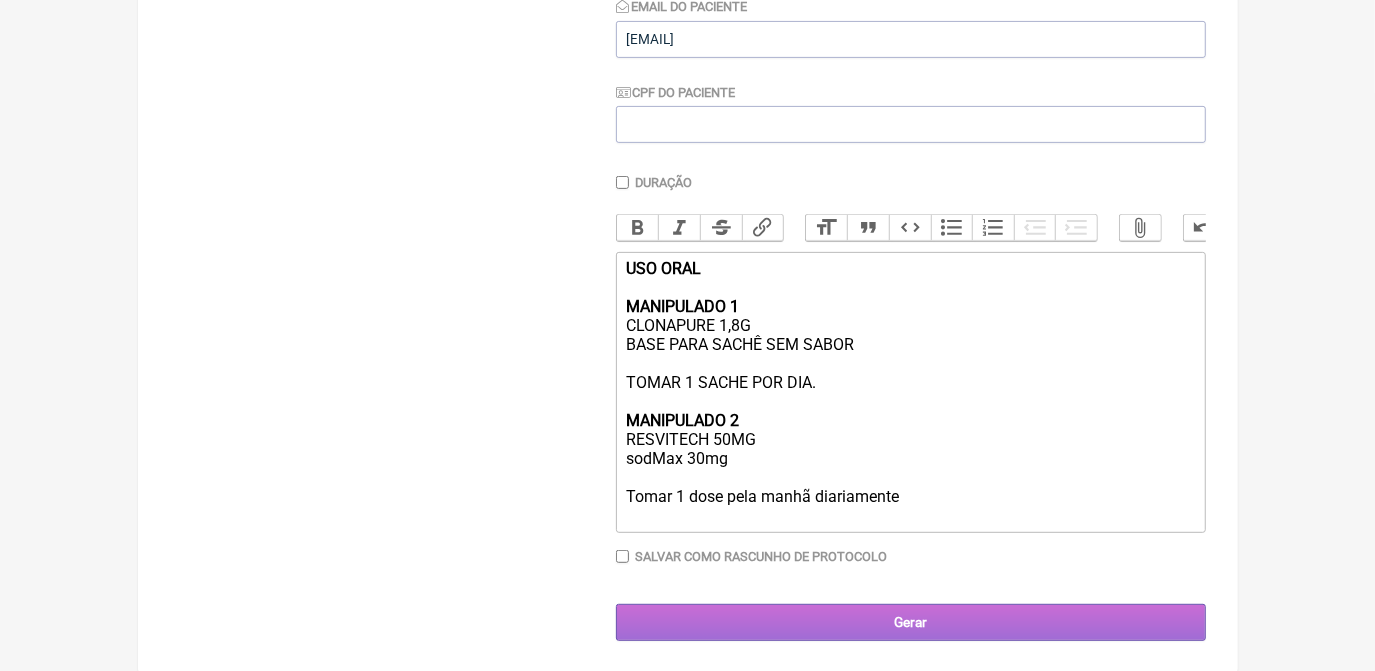 scroll, scrollTop: 440, scrollLeft: 0, axis: vertical 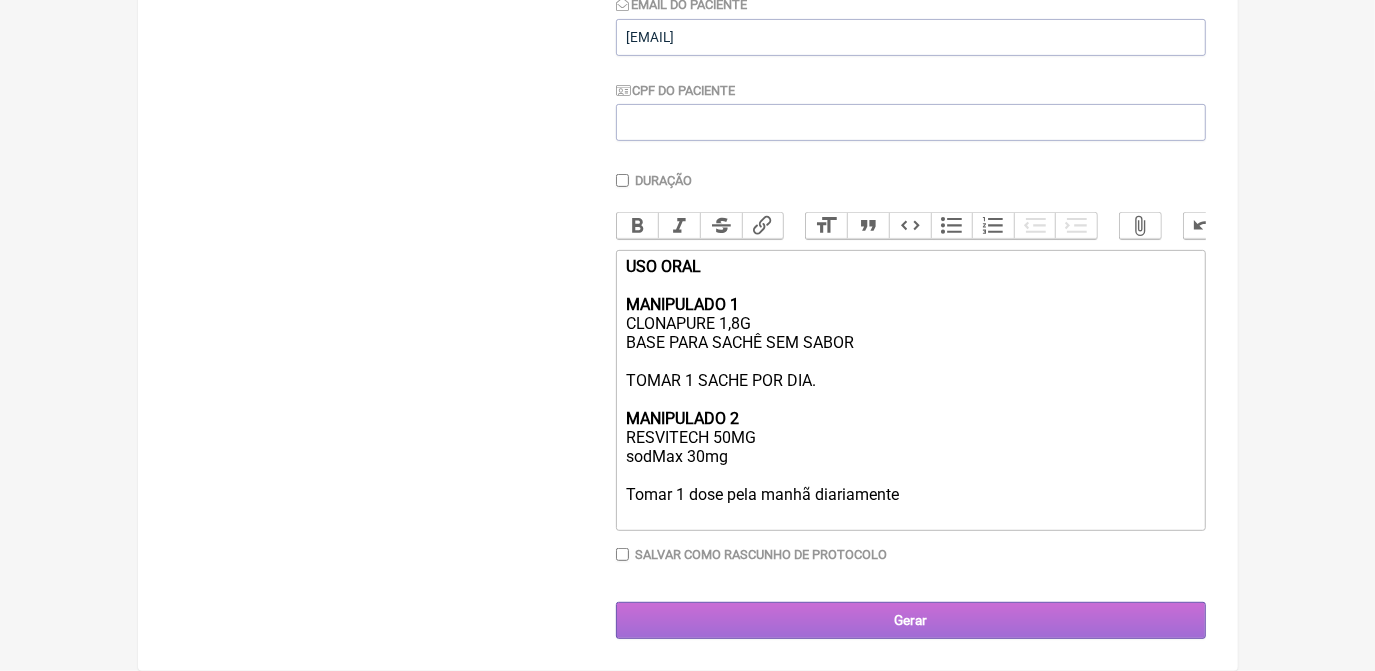 click on "Gerar" at bounding box center [911, 620] 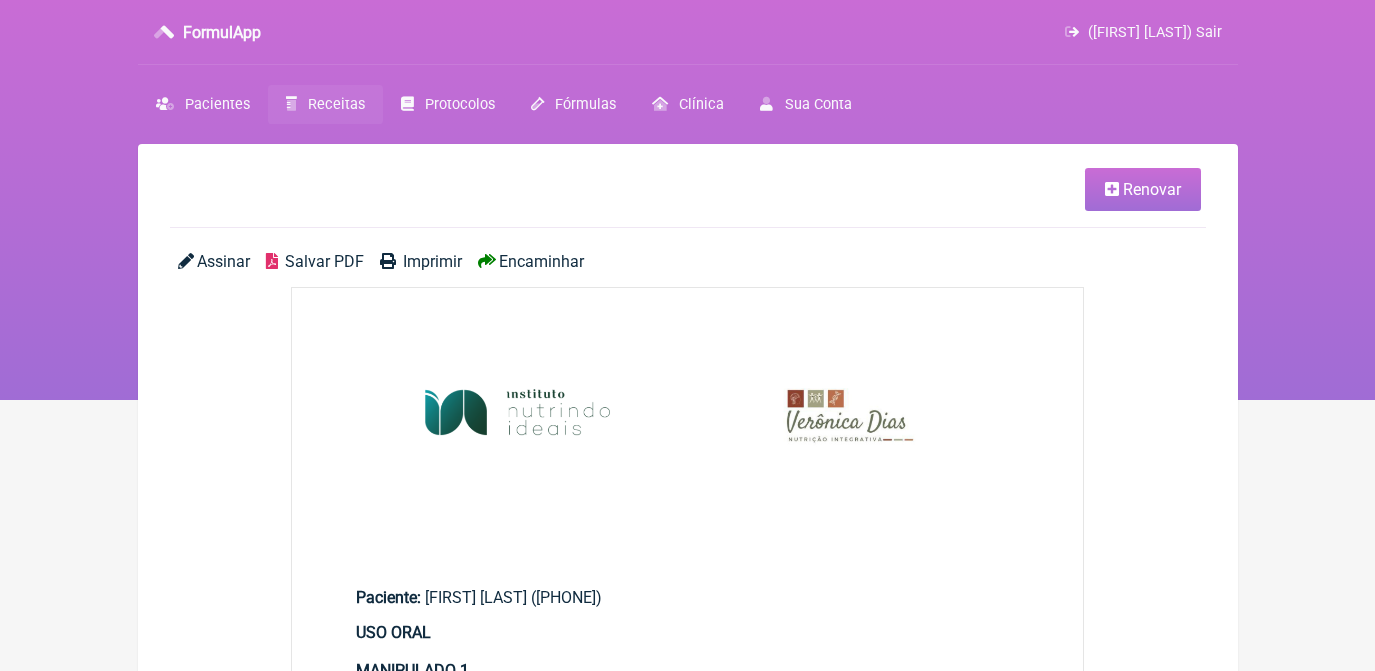 scroll, scrollTop: 0, scrollLeft: 0, axis: both 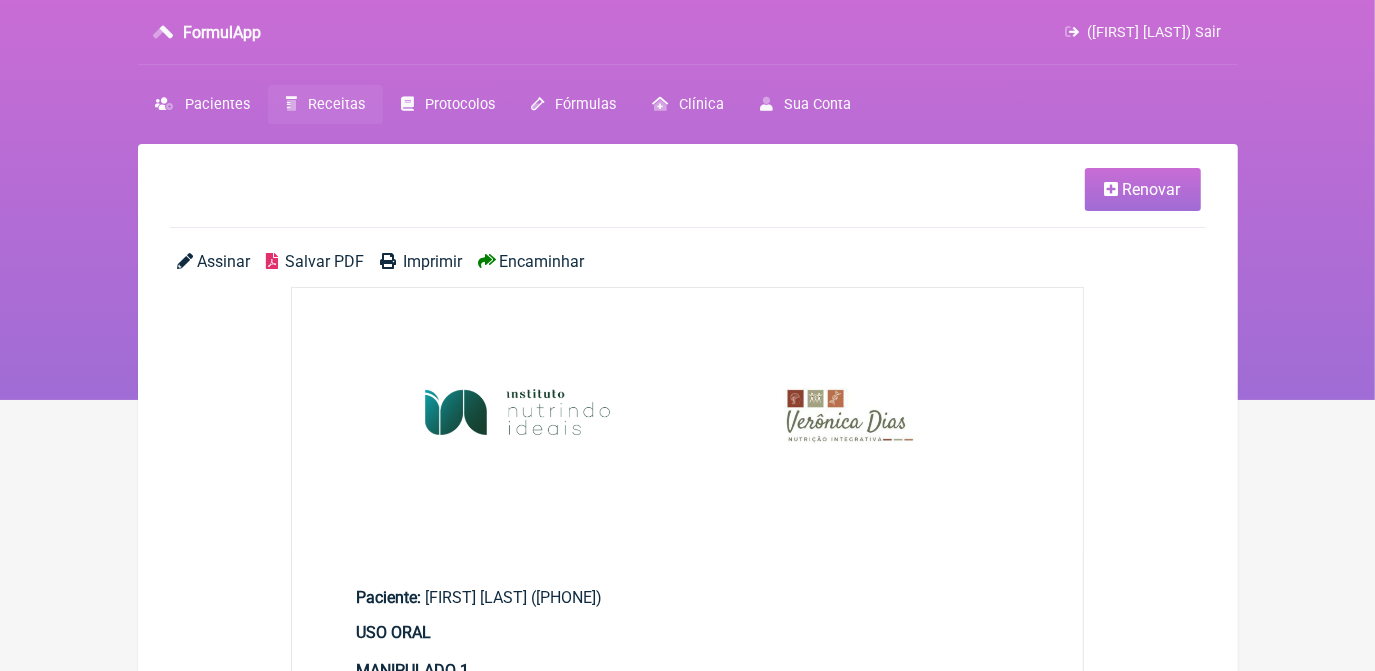 click on "Salvar PDF" at bounding box center (324, 261) 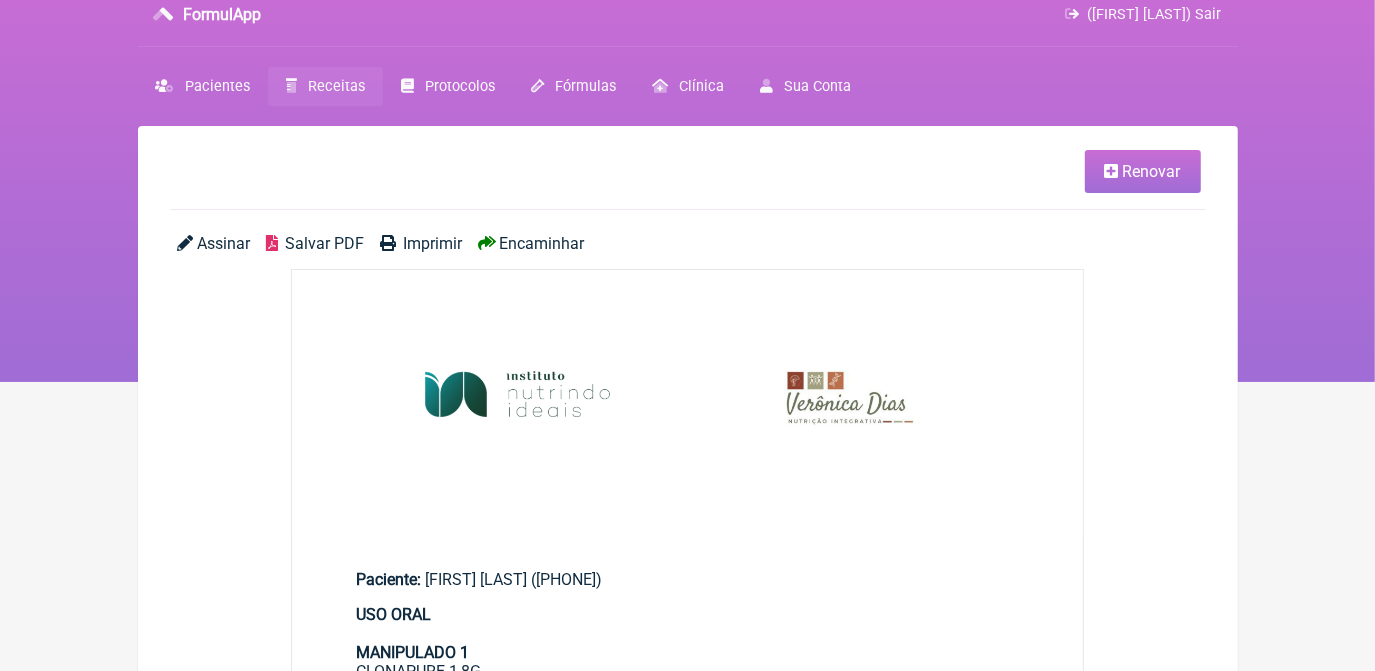 scroll, scrollTop: 0, scrollLeft: 0, axis: both 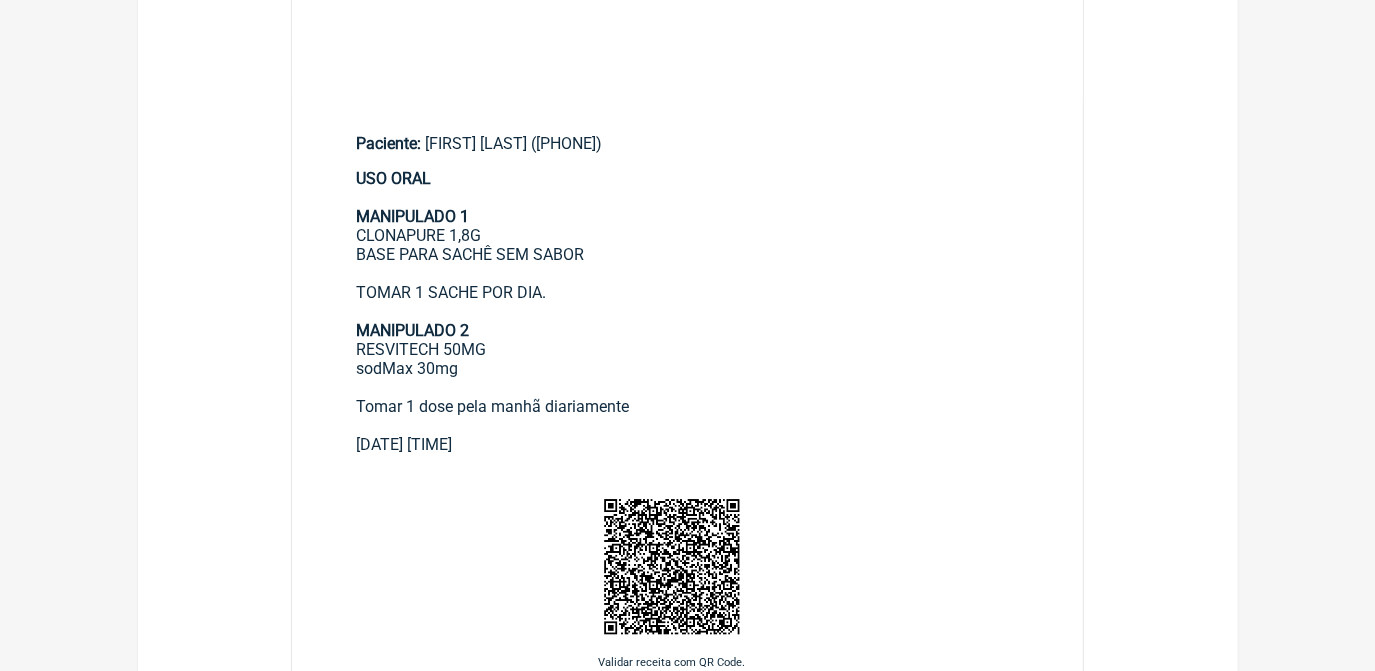 drag, startPoint x: 447, startPoint y: 380, endPoint x: 335, endPoint y: 360, distance: 113.7717 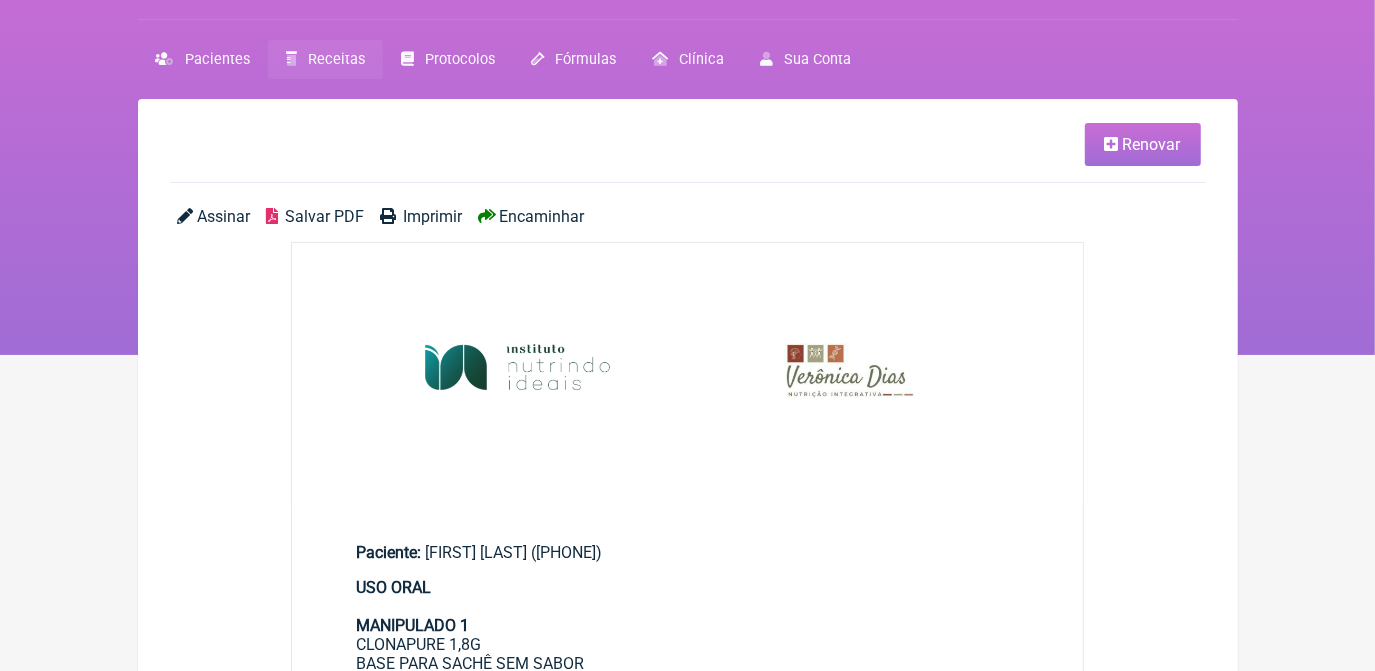 scroll, scrollTop: 0, scrollLeft: 0, axis: both 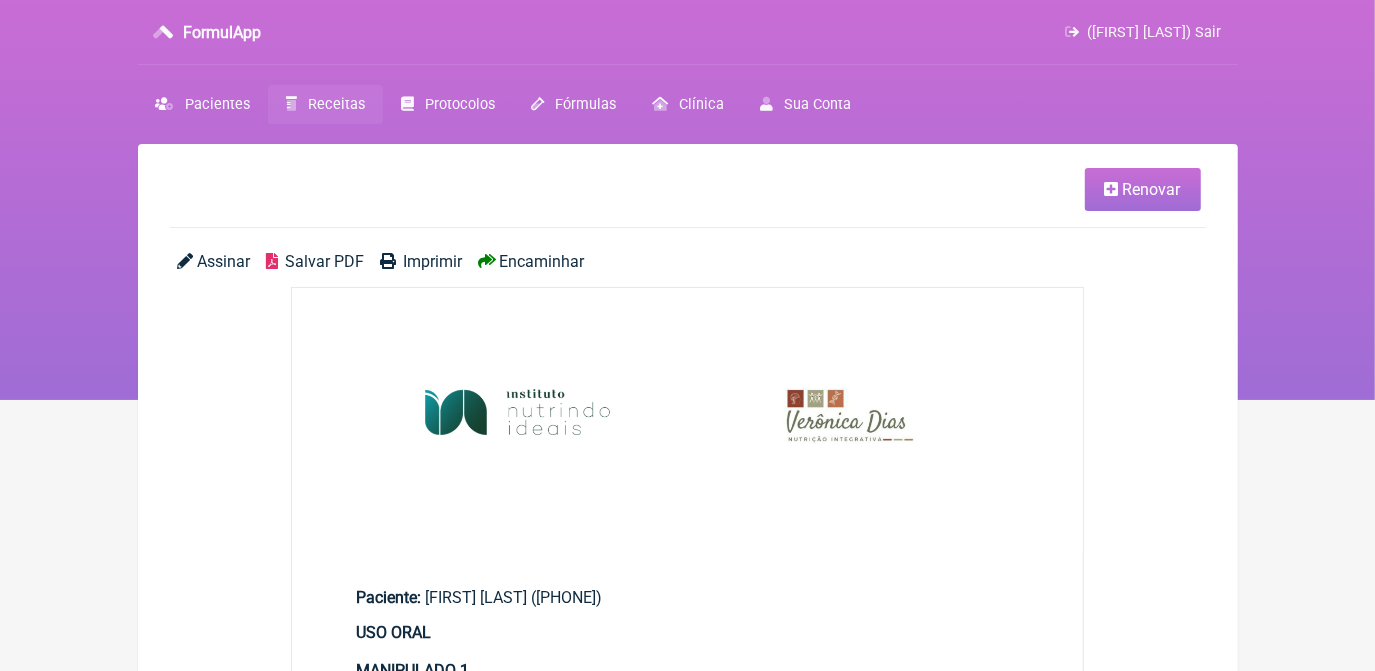 click on "Receitas" at bounding box center [325, 104] 